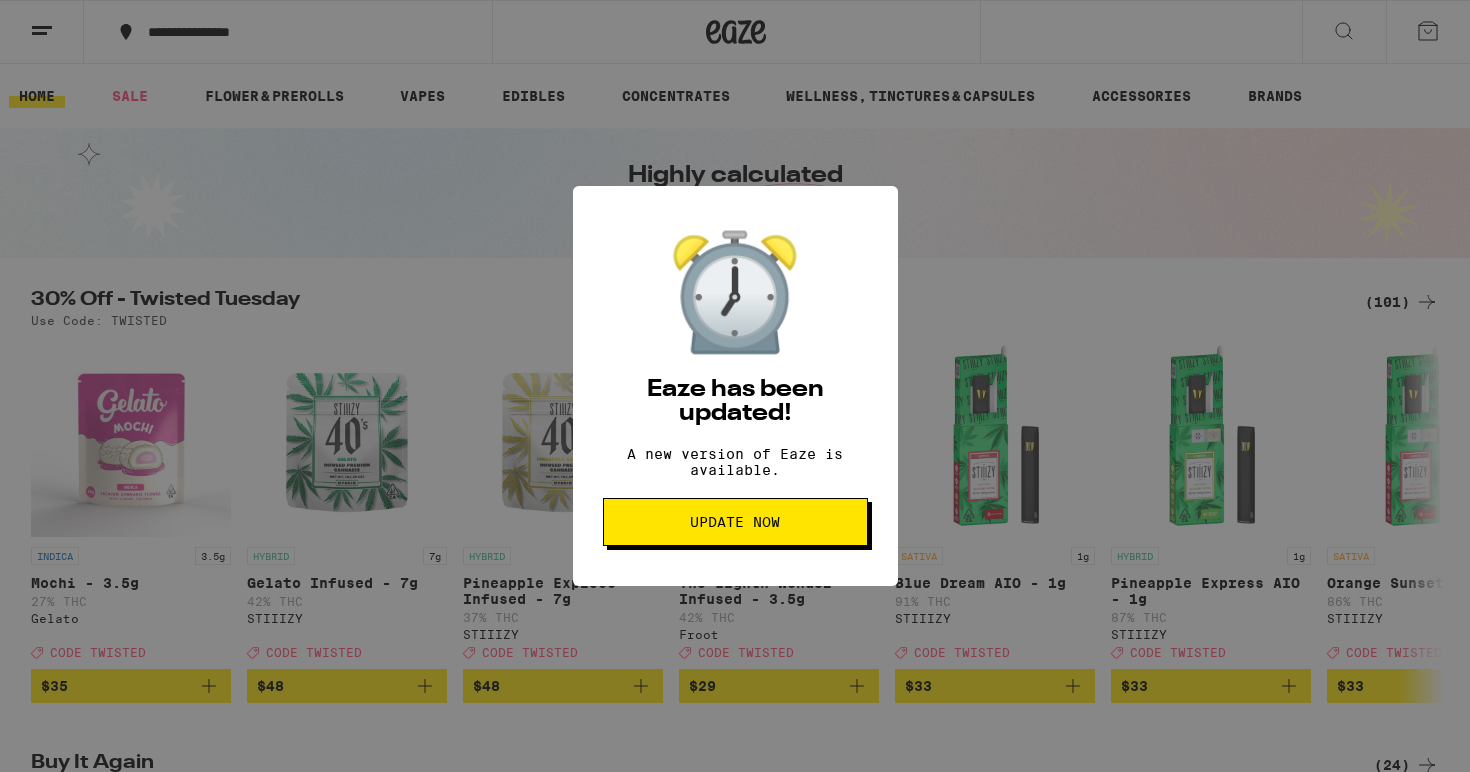 scroll, scrollTop: 0, scrollLeft: 0, axis: both 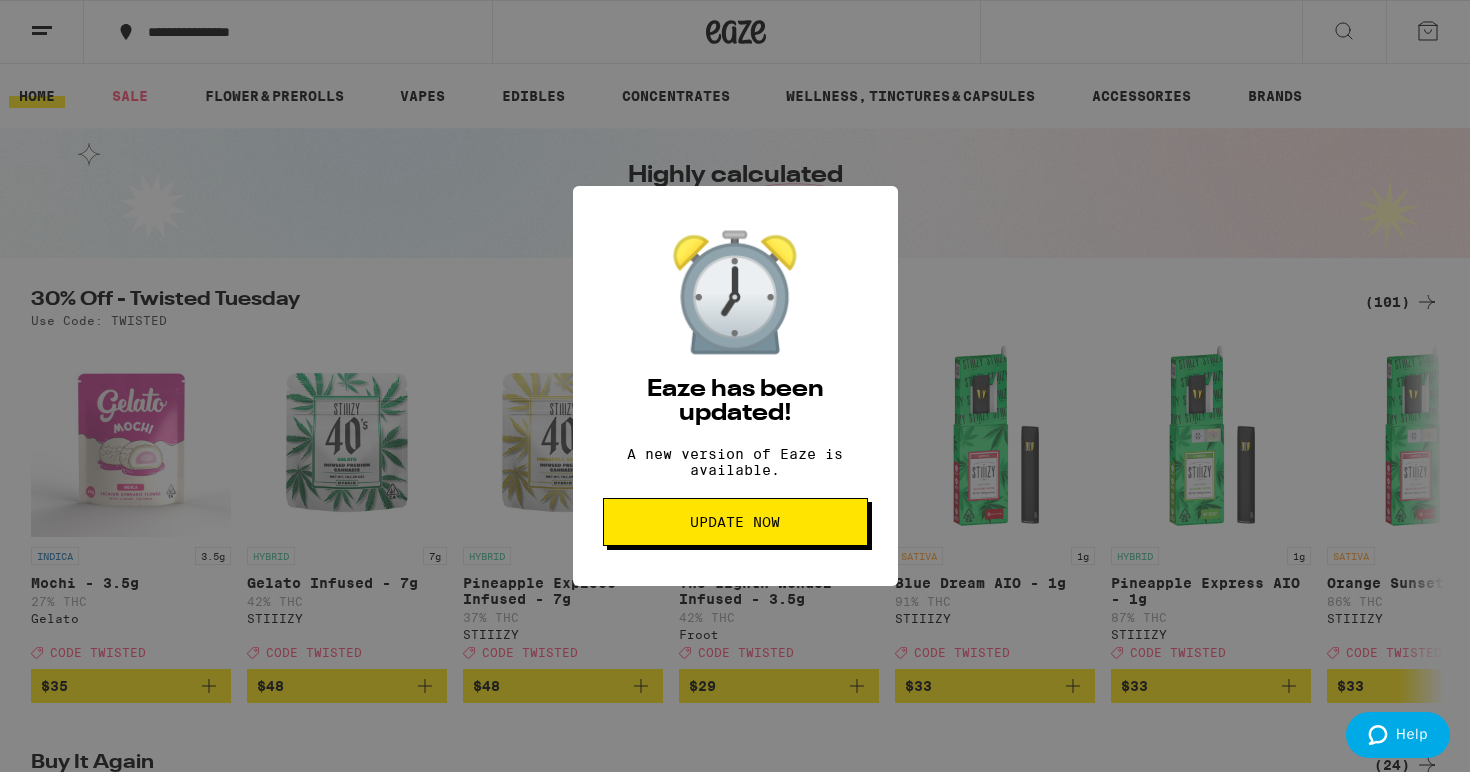 click on "⏰ Eaze has been updated! A new version of Eaze is available. Update Now" at bounding box center [735, 386] 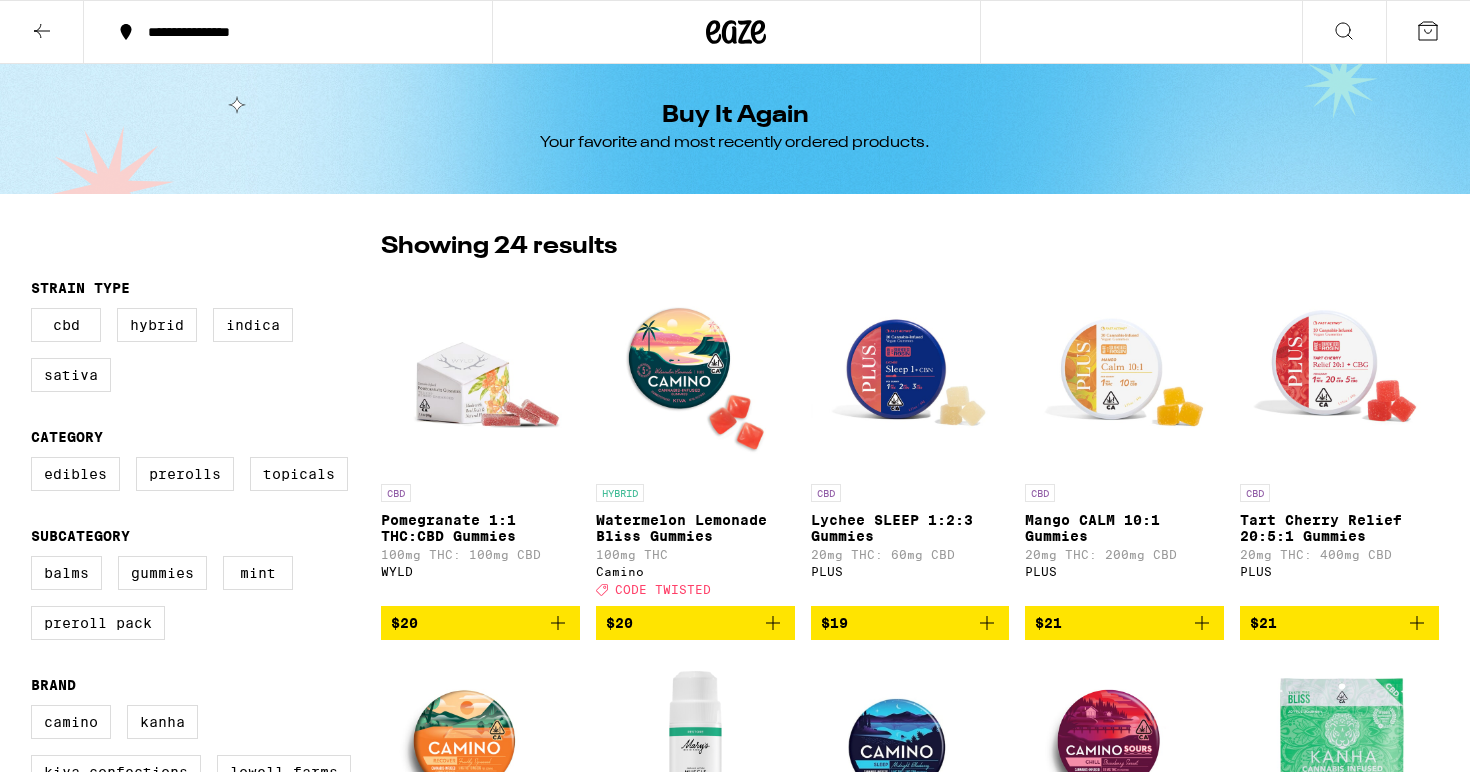 scroll, scrollTop: 0, scrollLeft: 0, axis: both 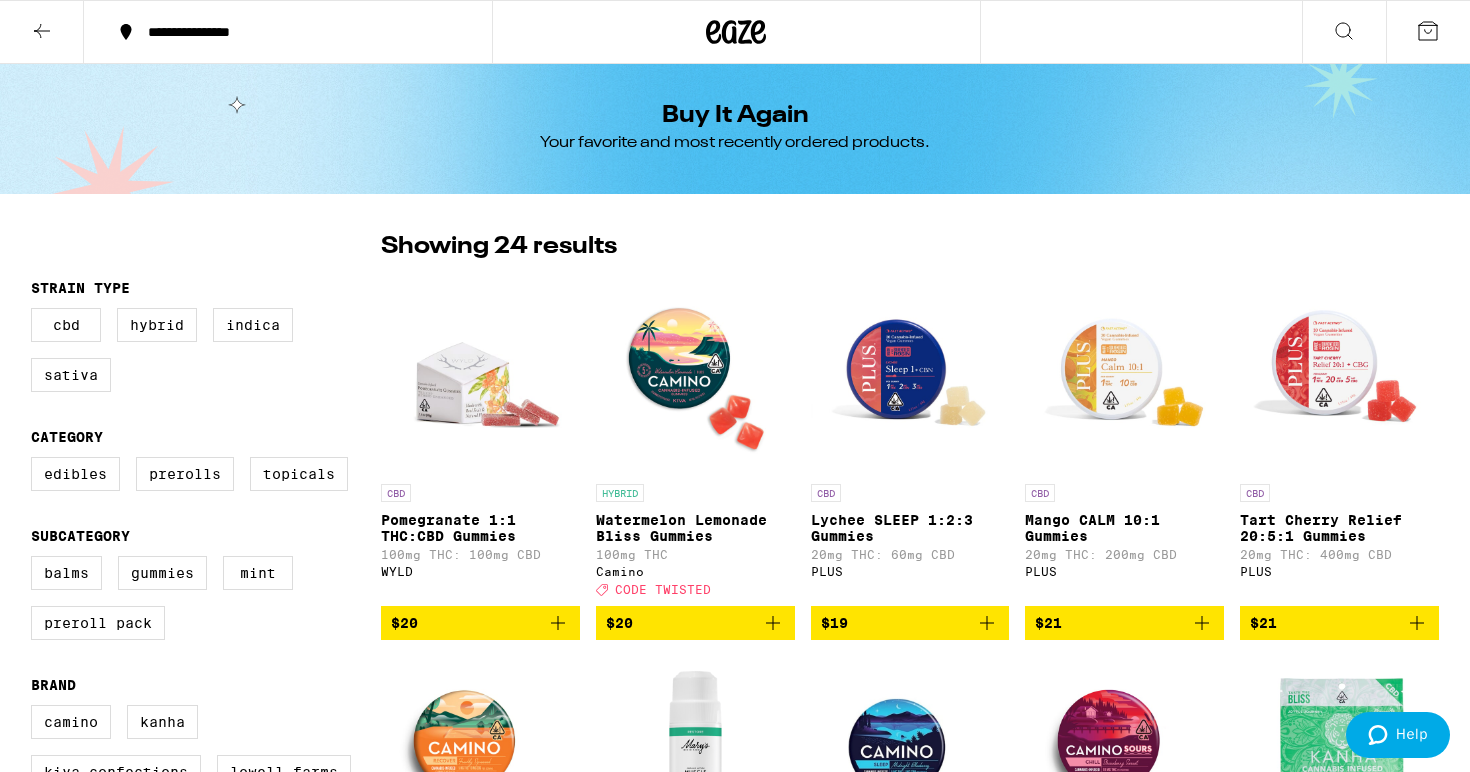 click on "$20" at bounding box center (695, 623) 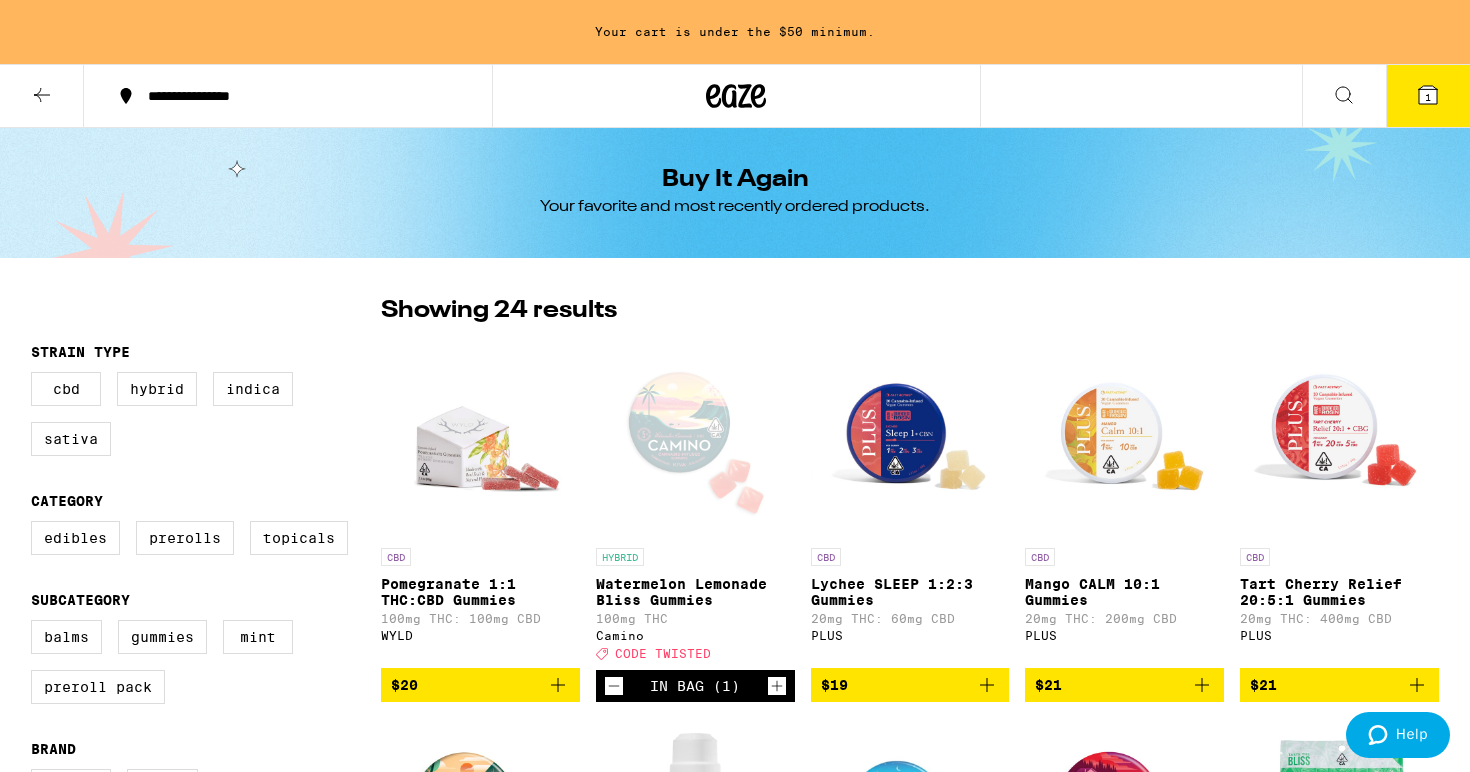 click 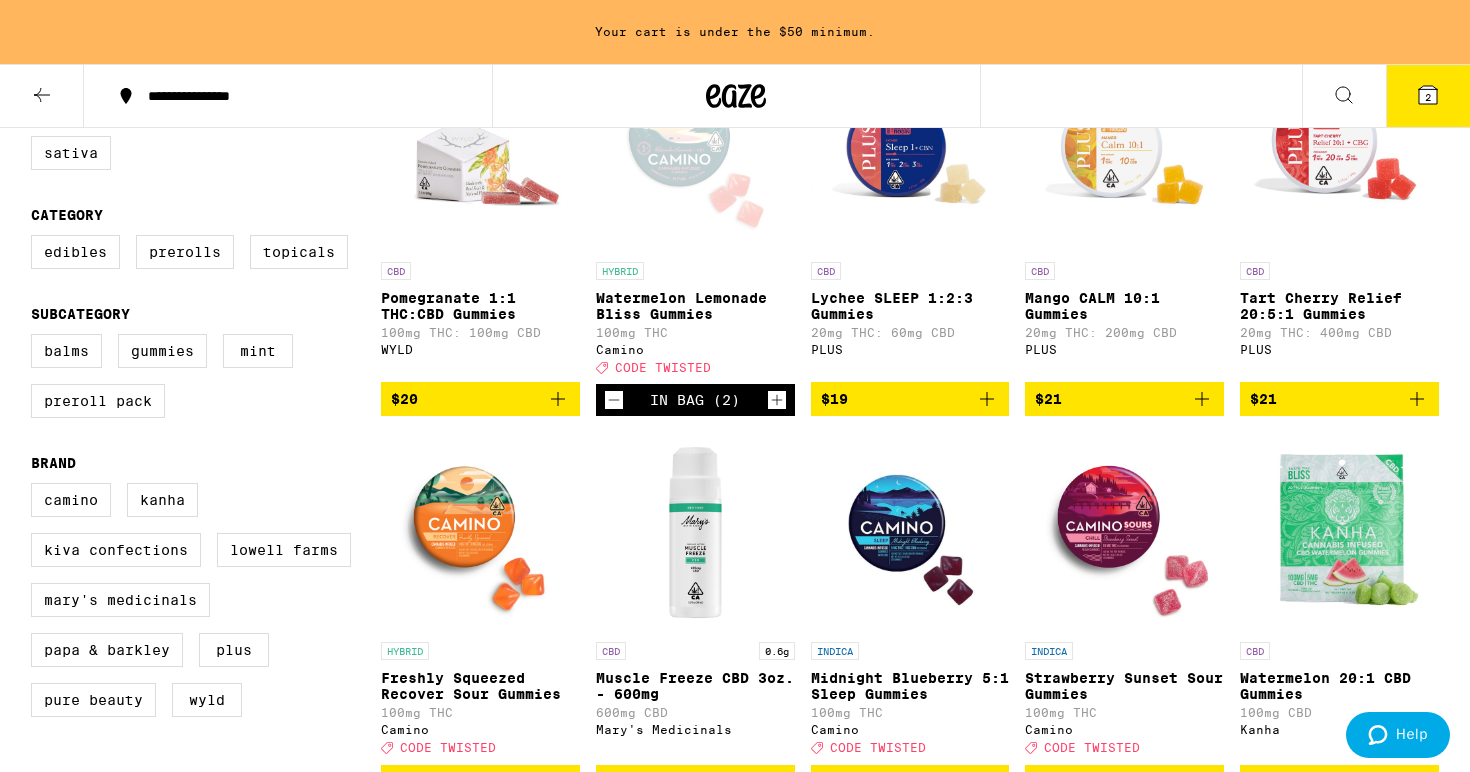 scroll, scrollTop: 0, scrollLeft: 0, axis: both 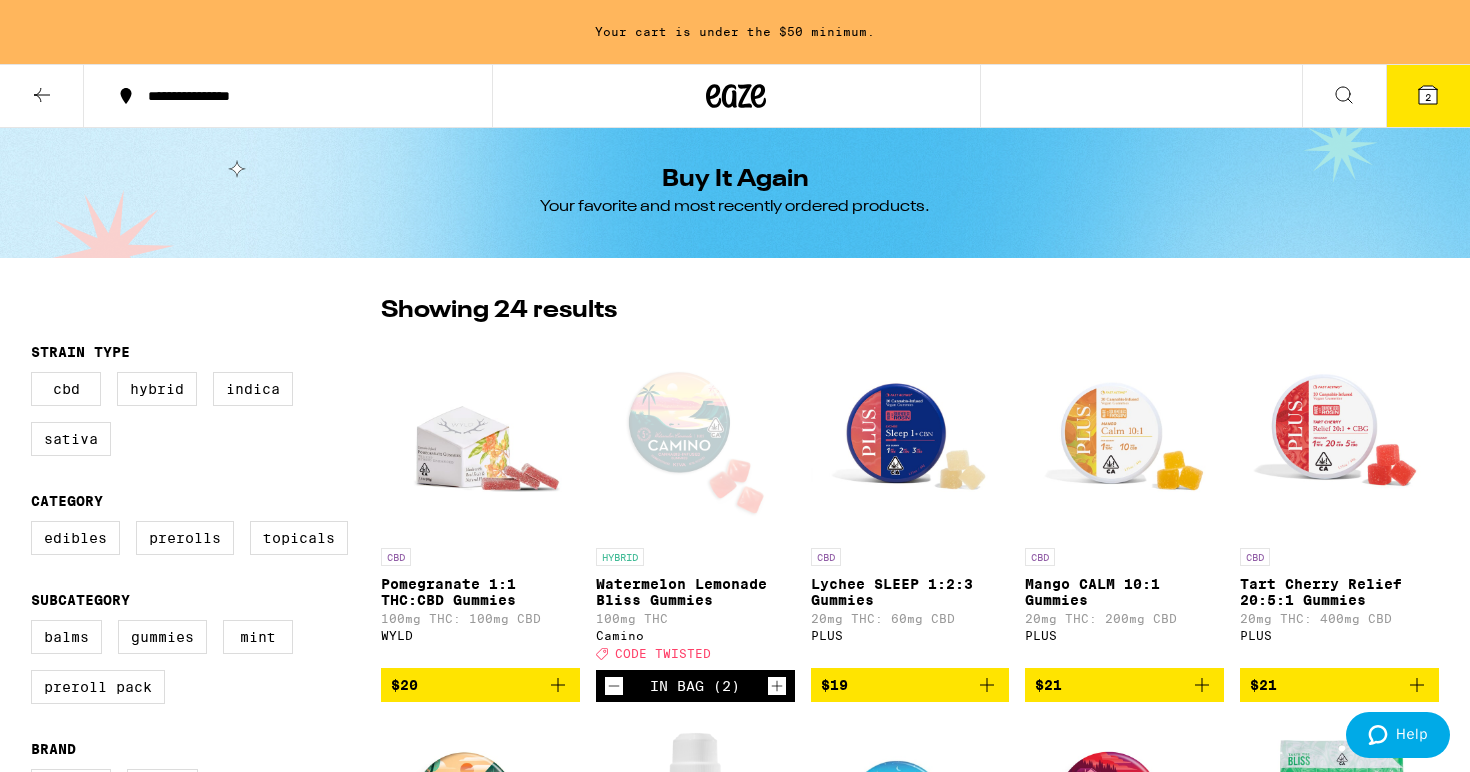 click 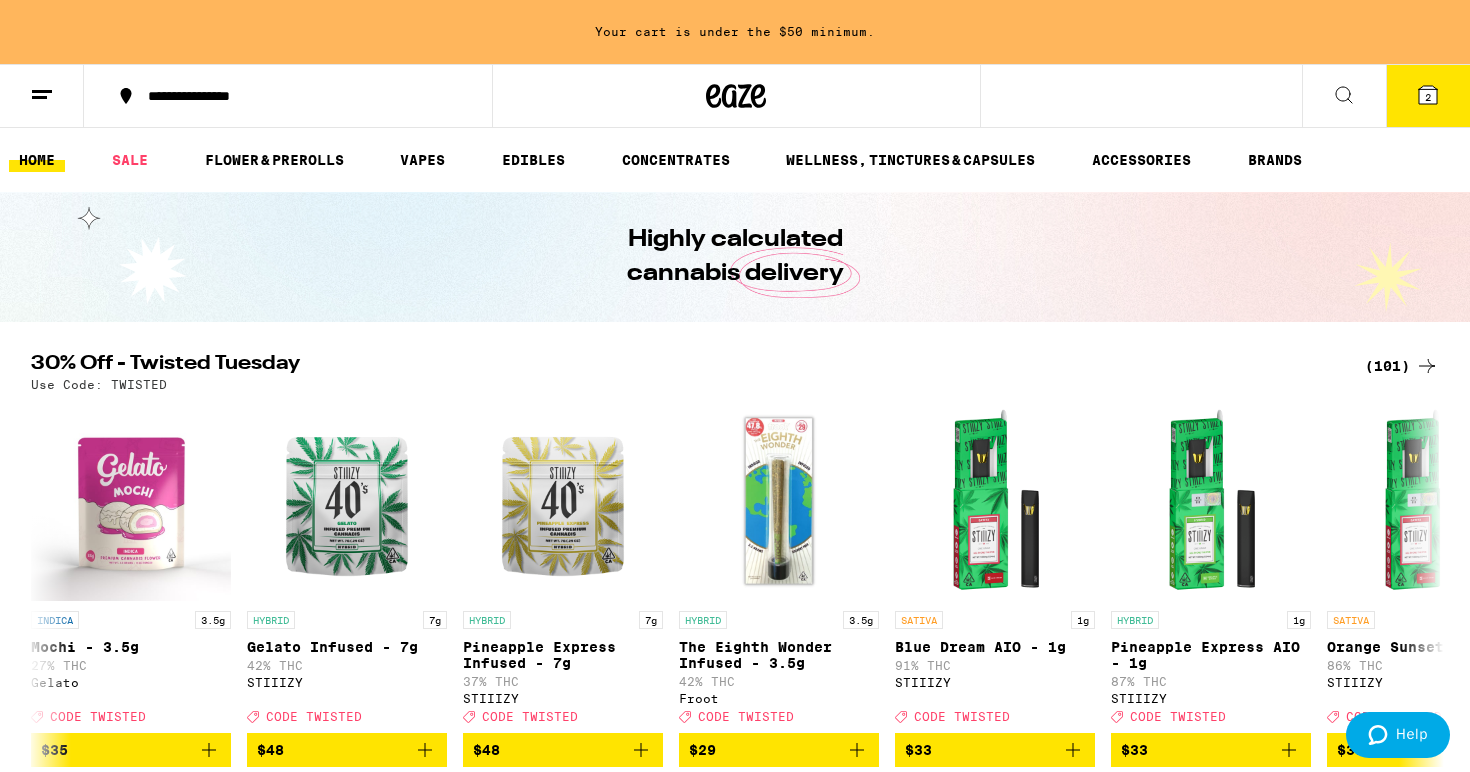 click 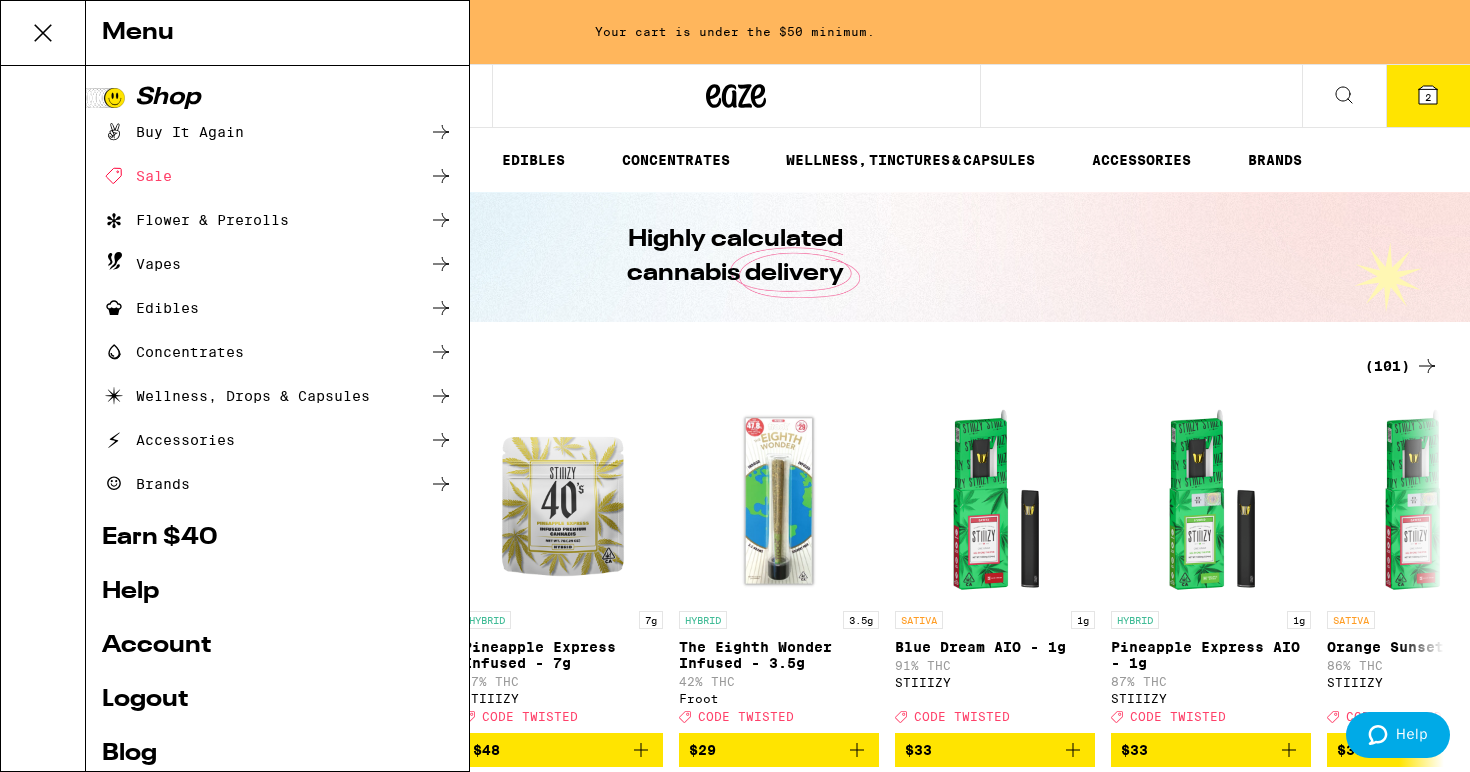 scroll, scrollTop: 2864, scrollLeft: 0, axis: vertical 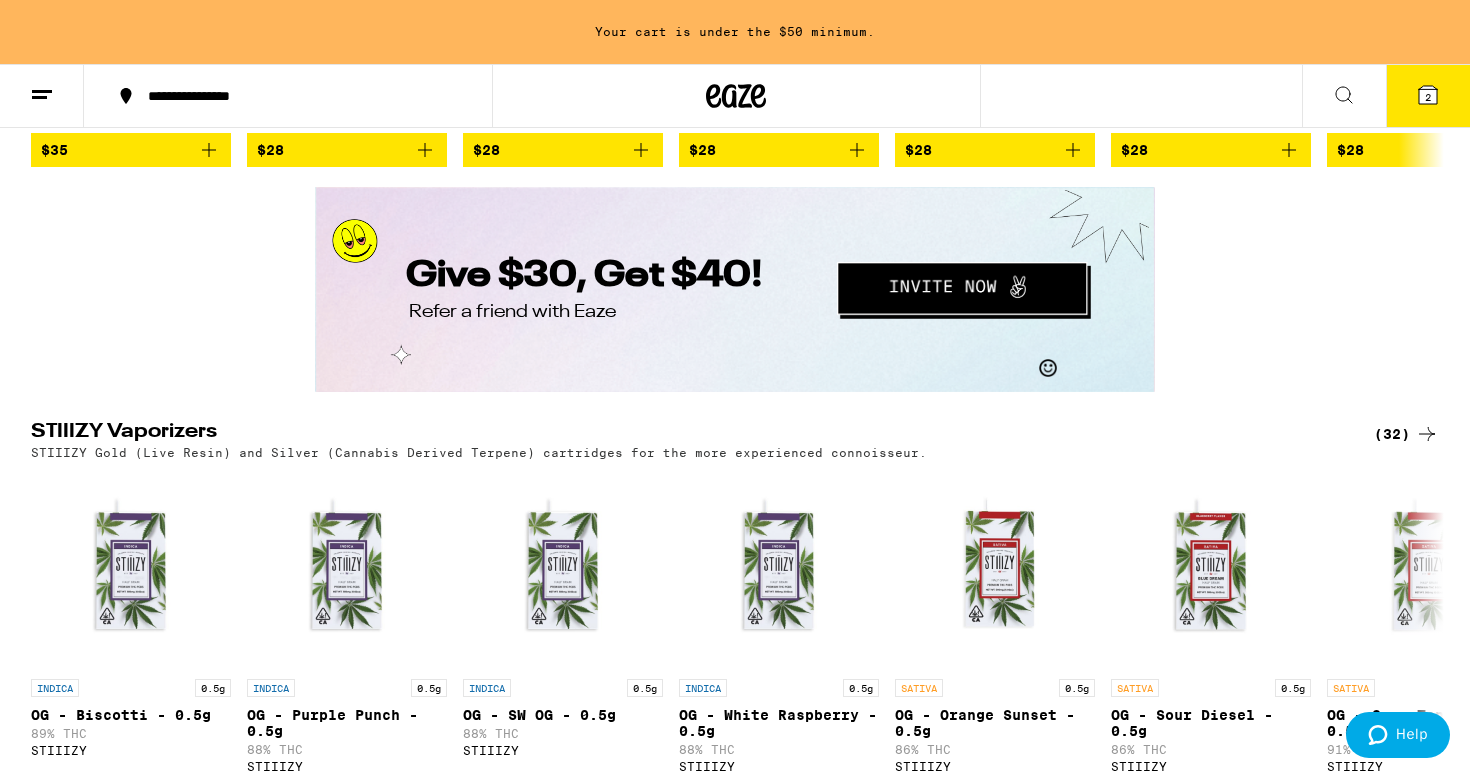 click at bounding box center [42, 96] 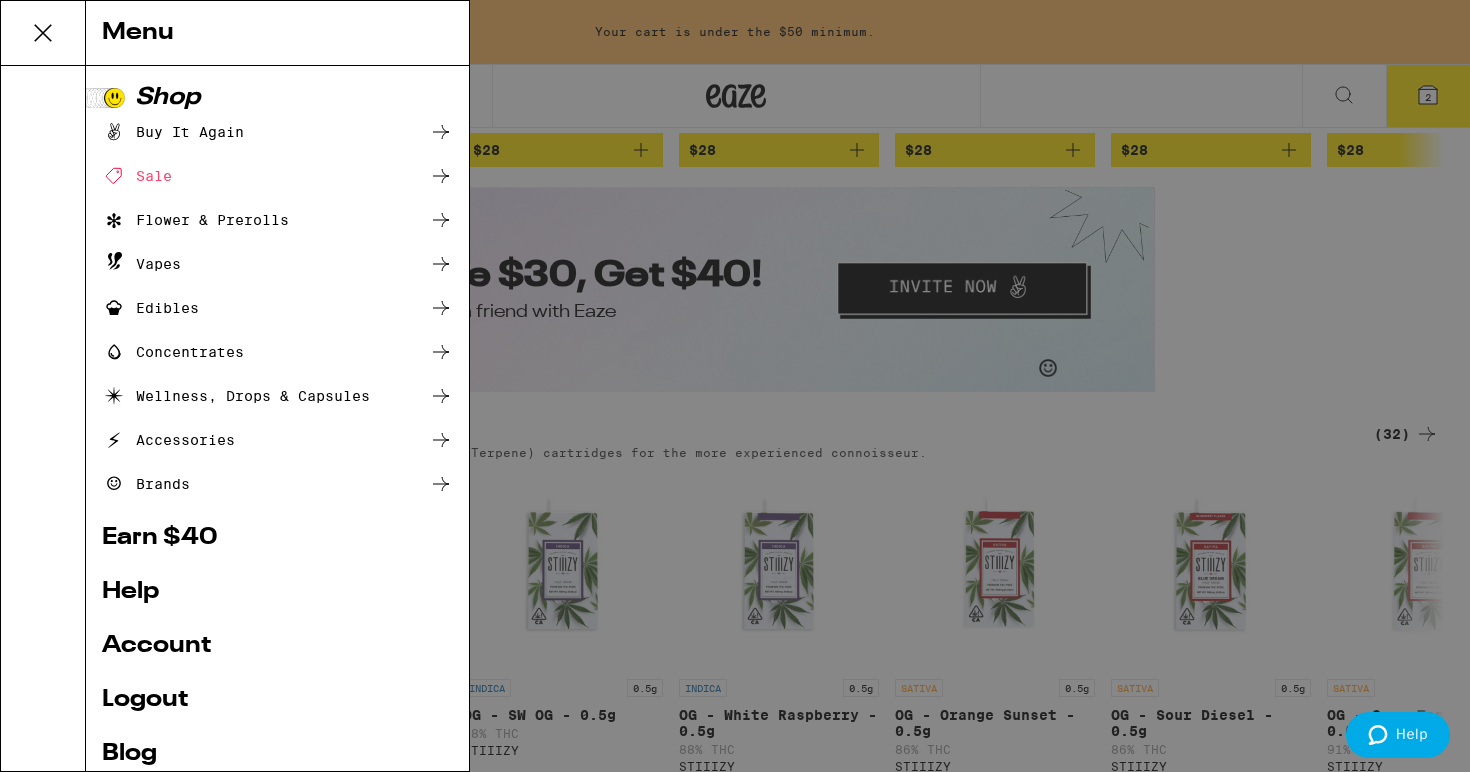 click 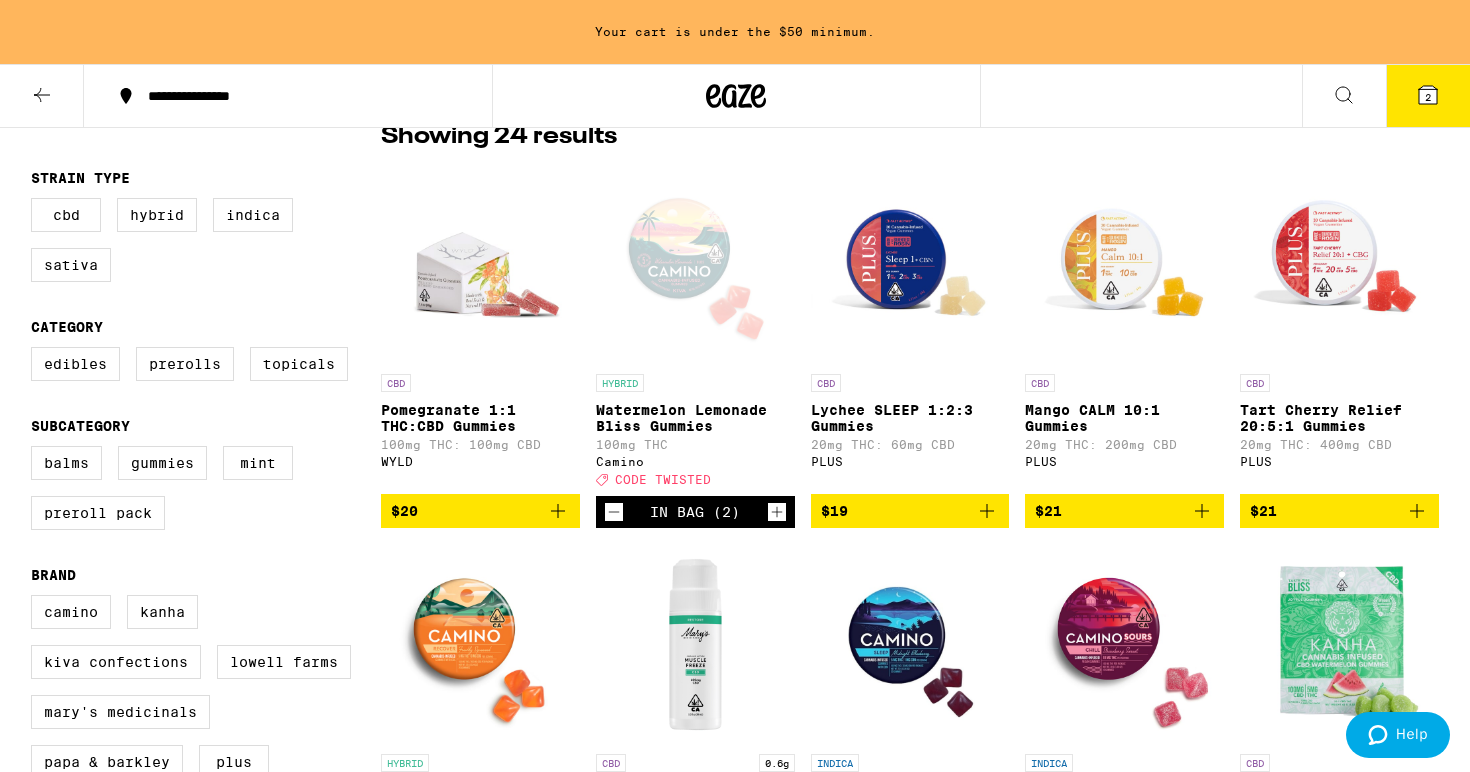 scroll, scrollTop: 0, scrollLeft: 0, axis: both 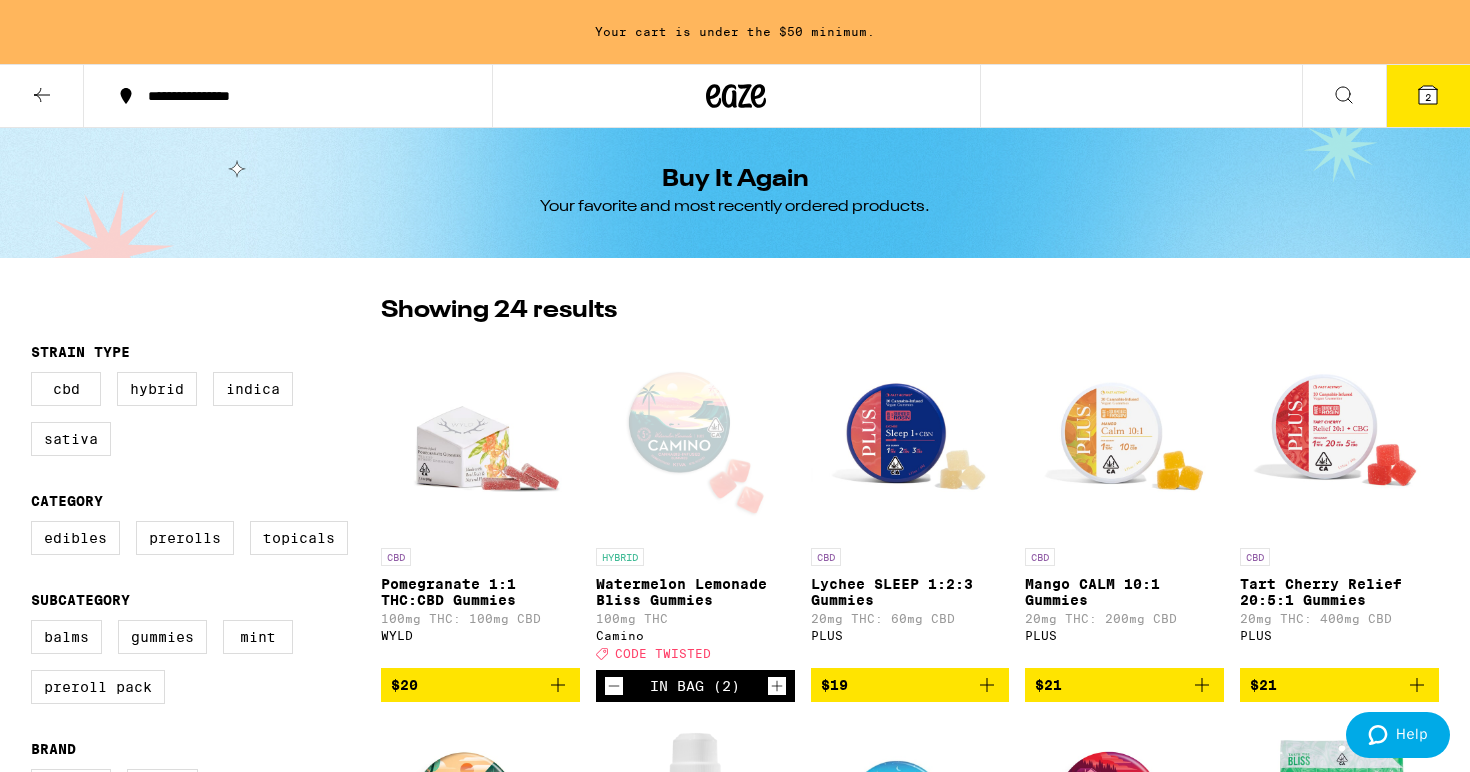 click 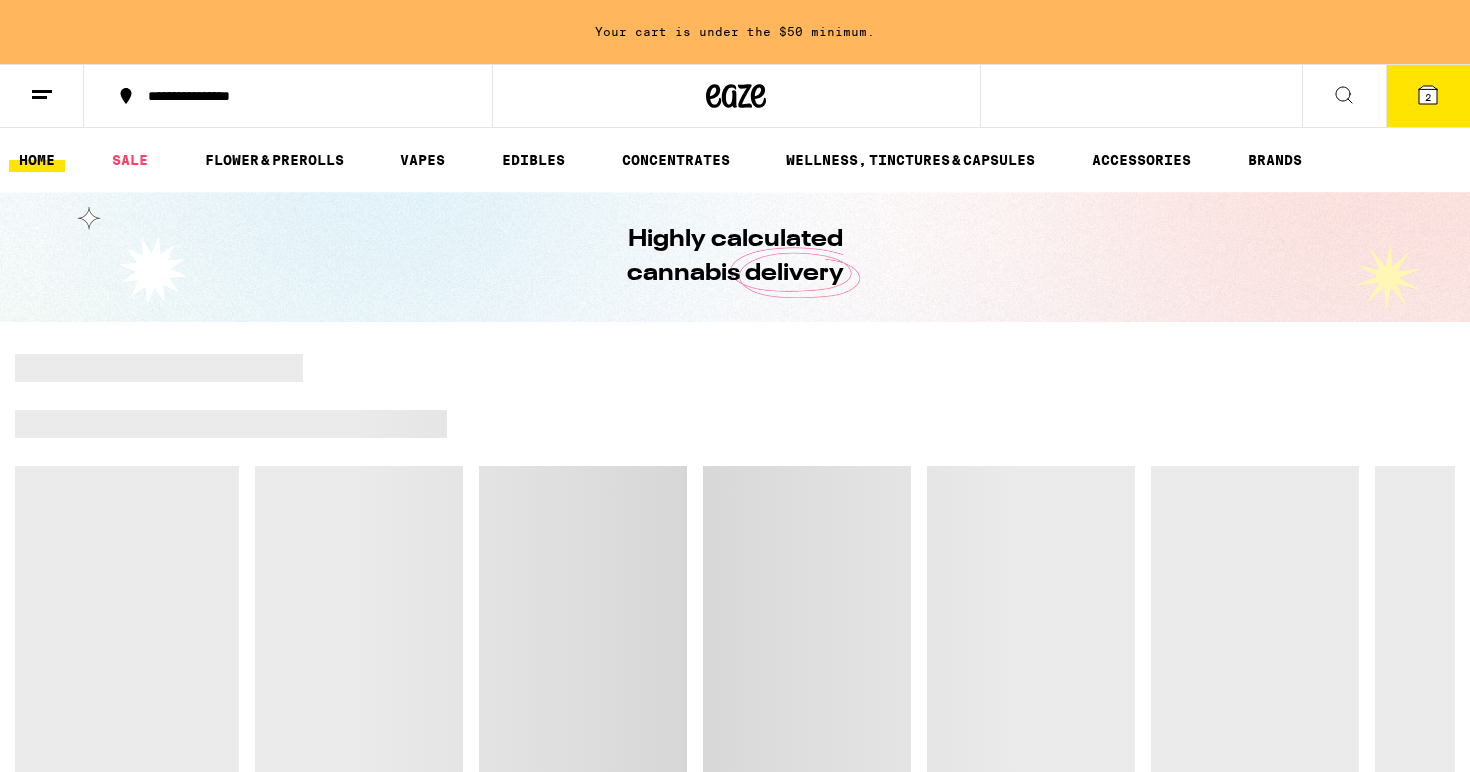click 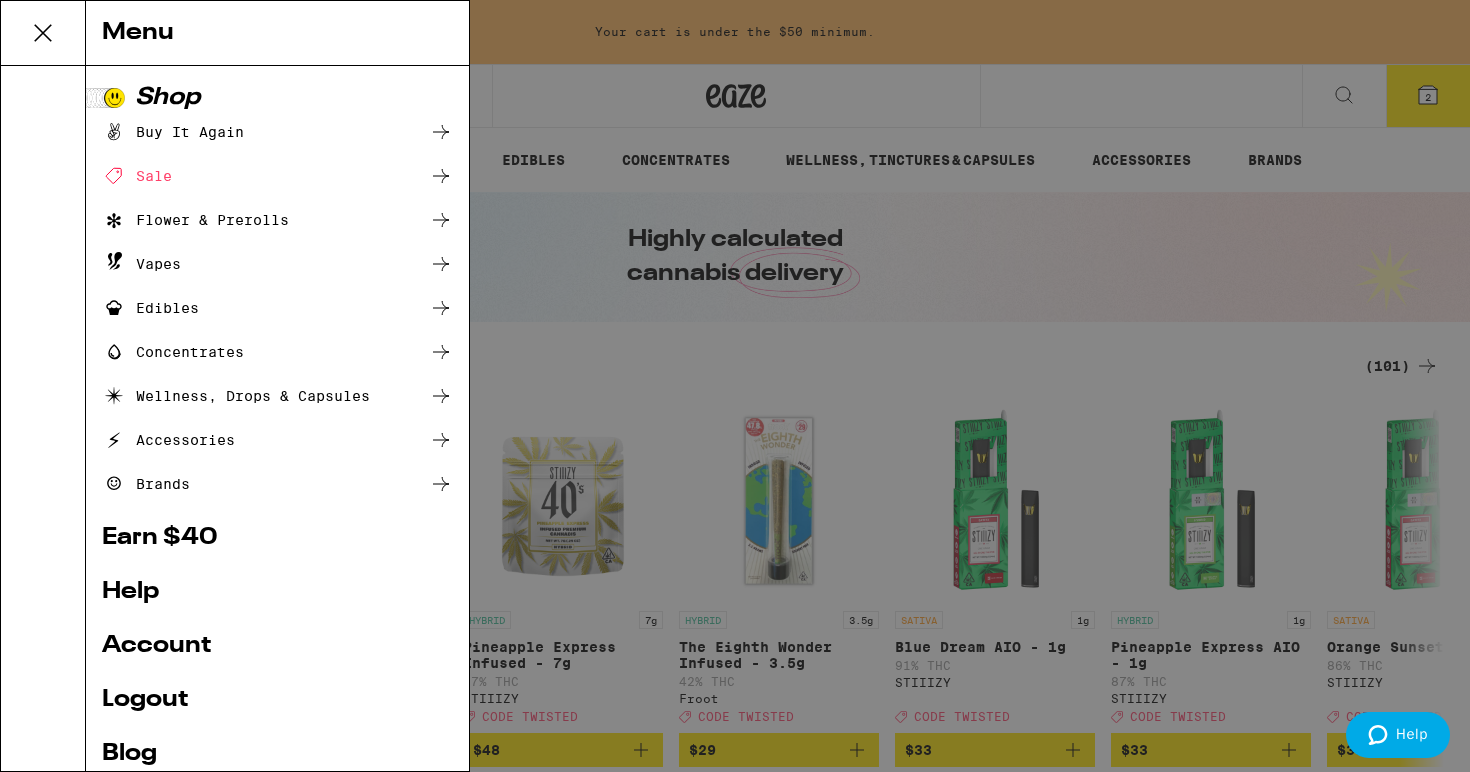 scroll, scrollTop: 0, scrollLeft: 0, axis: both 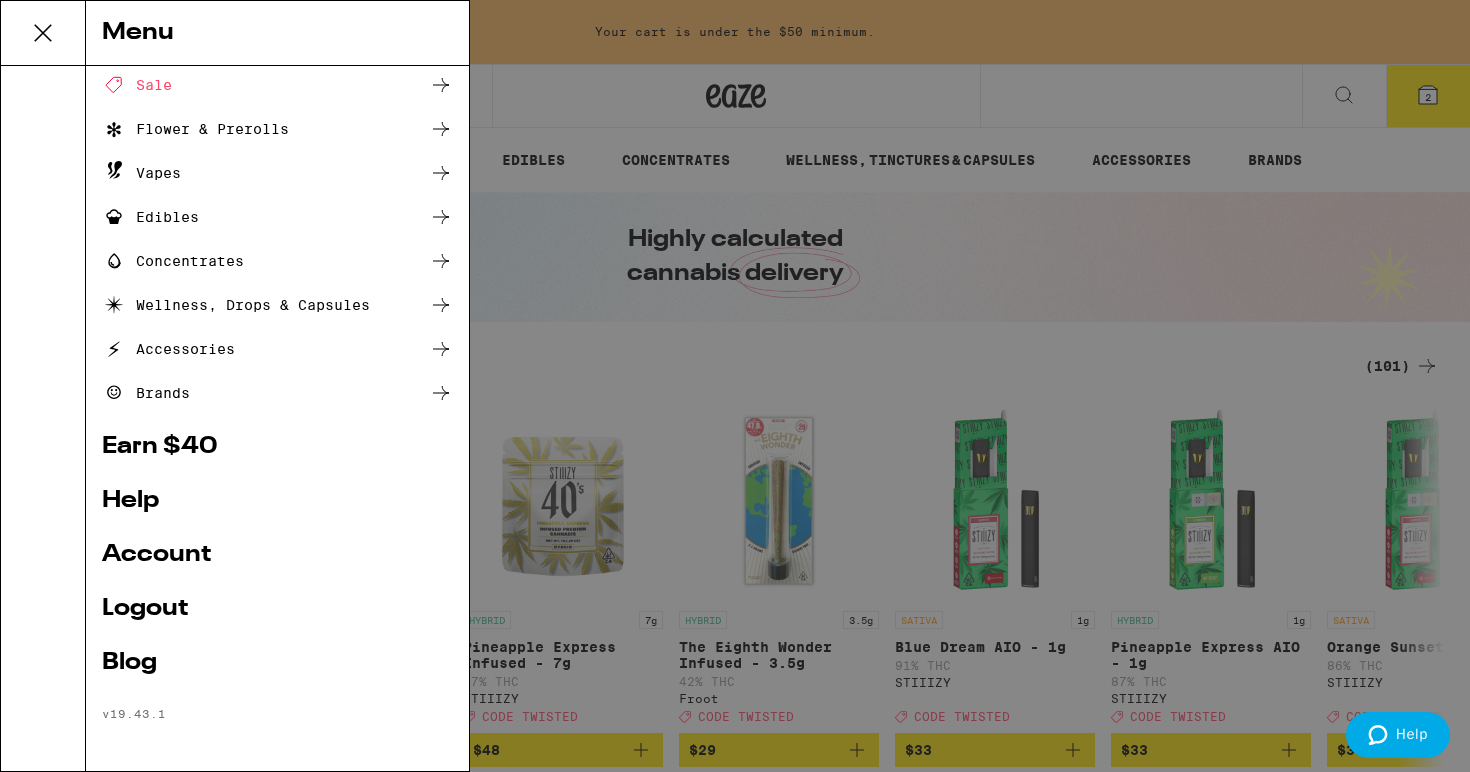 click on "Shop Buy It Again Sale Flower & Prerolls Vapes Edibles Concentrates Wellness, Drops & Capsules Accessories Brands Earn $ 40 Help Account Logout Blog v  19.43.1" at bounding box center [277, 358] 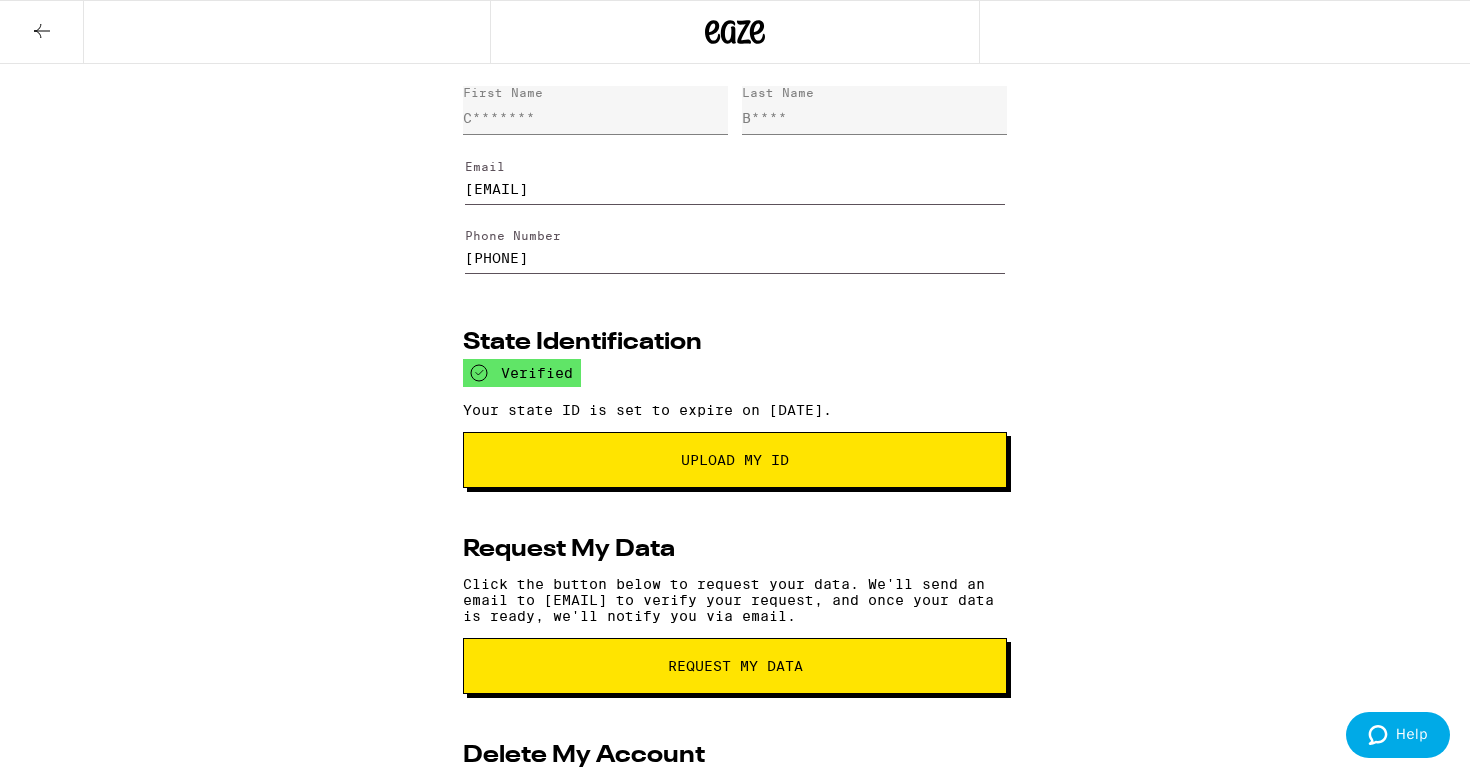 scroll, scrollTop: 0, scrollLeft: 0, axis: both 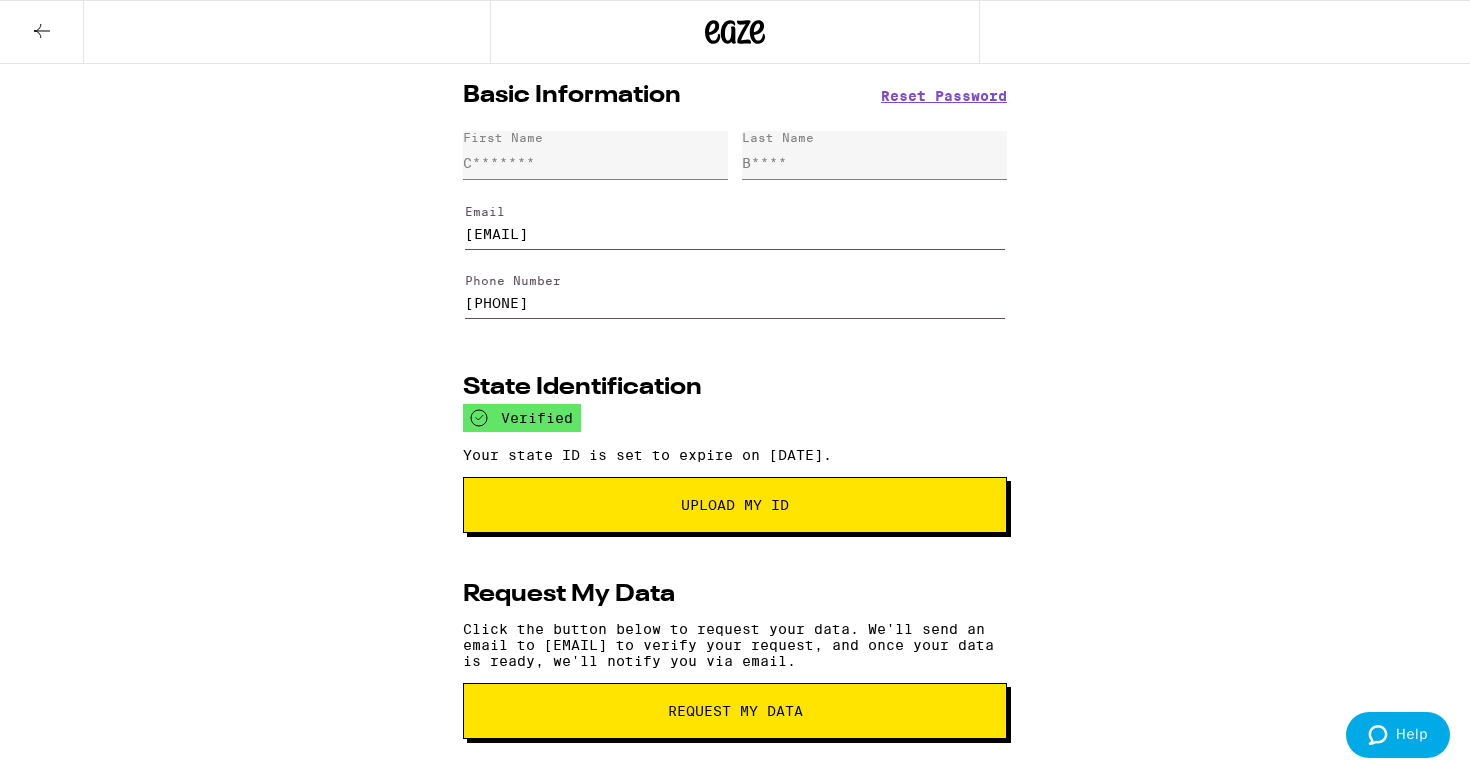 click 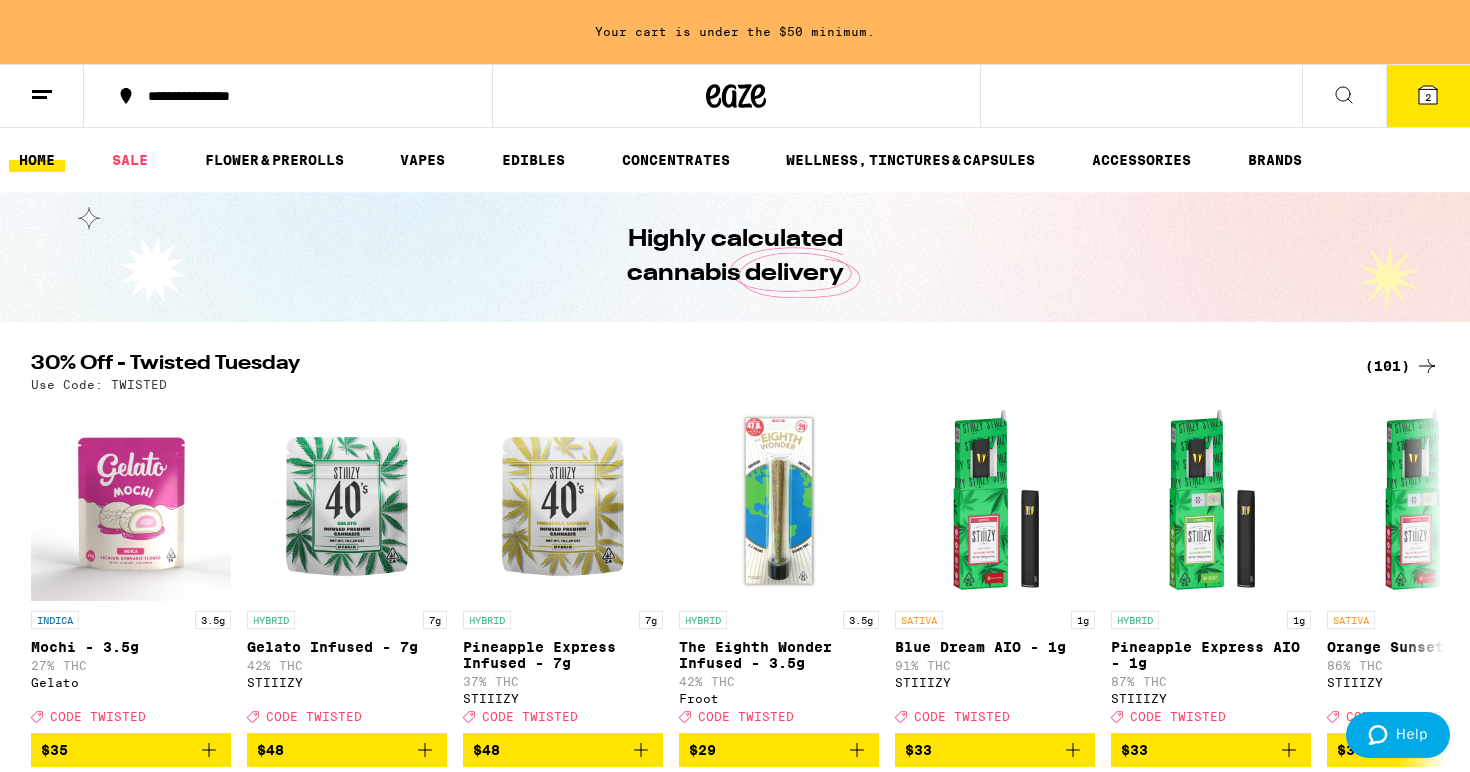 scroll, scrollTop: 0, scrollLeft: 0, axis: both 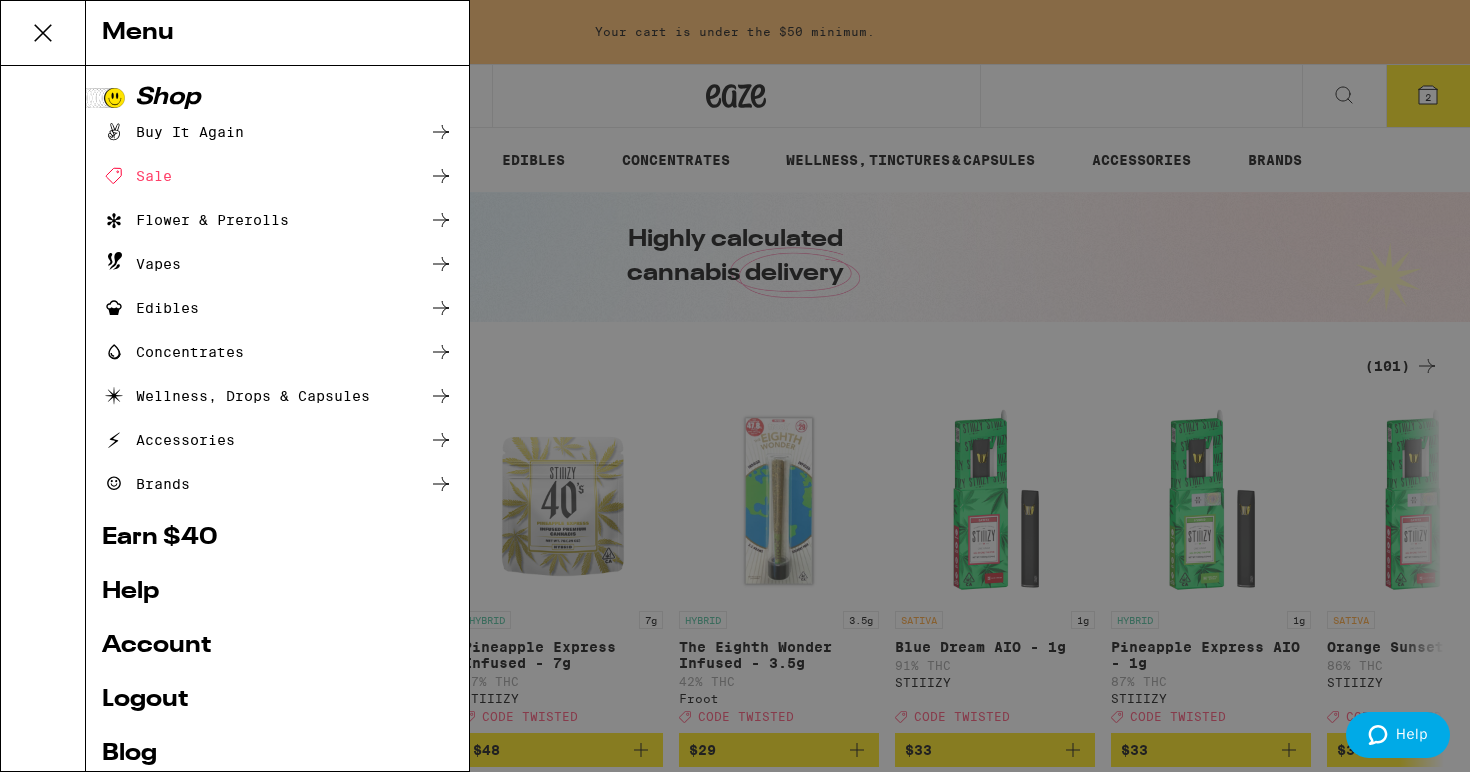 click 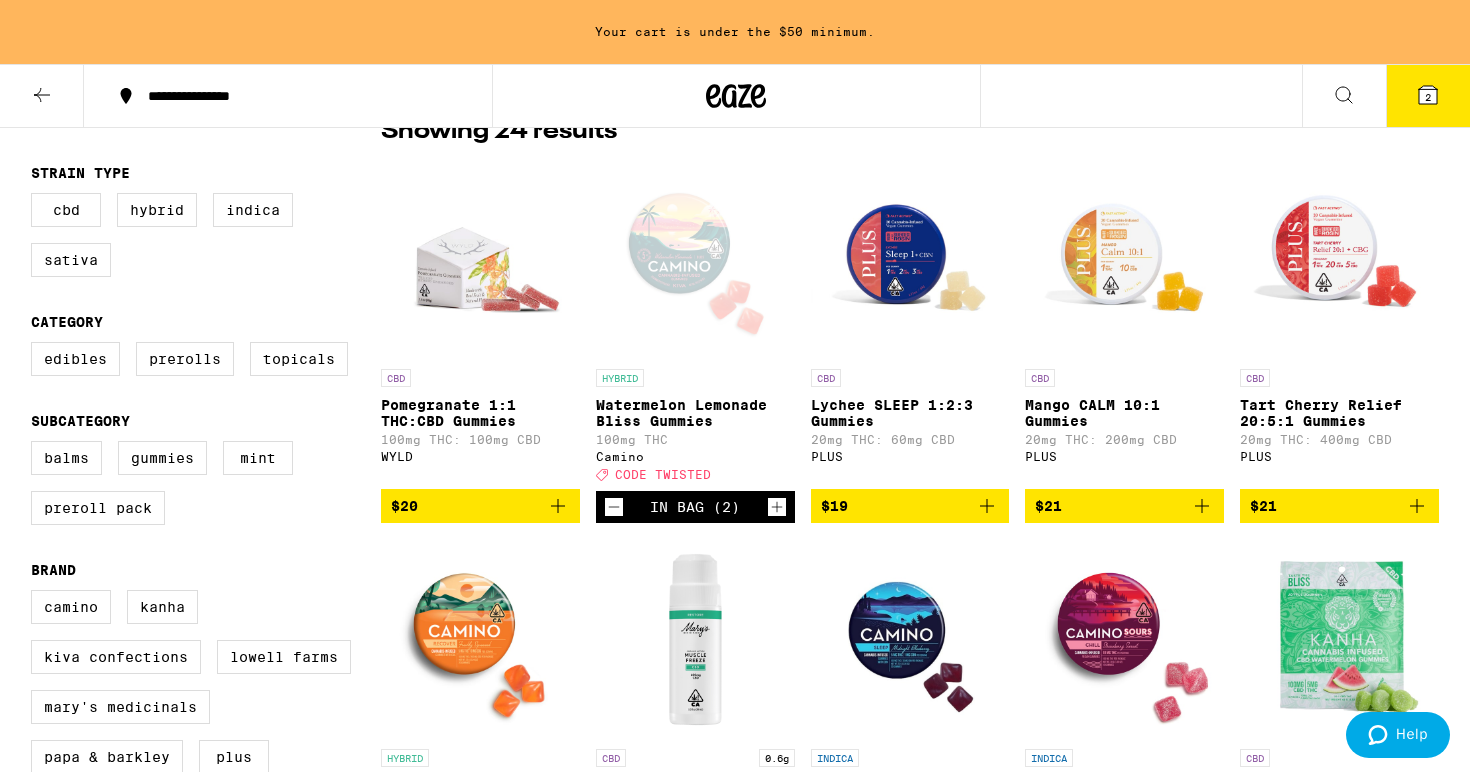scroll, scrollTop: 0, scrollLeft: 0, axis: both 